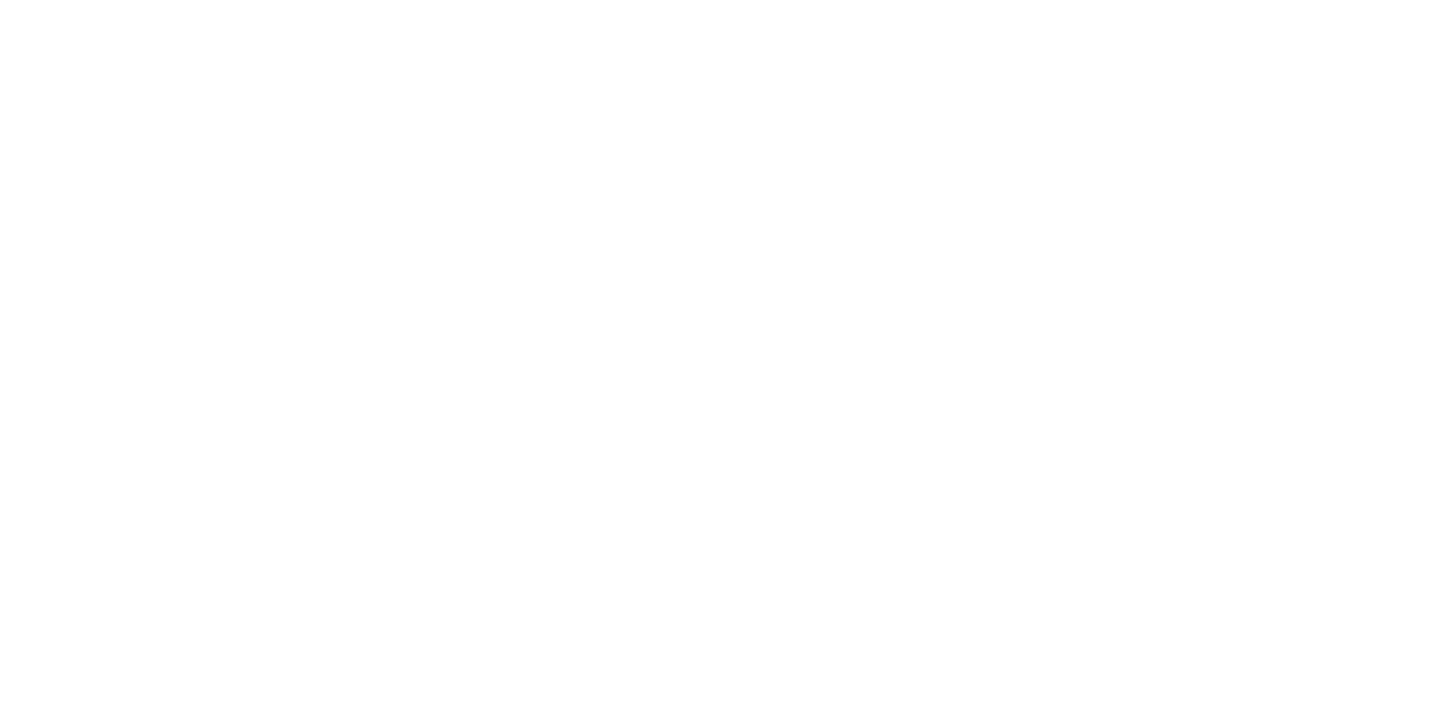 scroll, scrollTop: 0, scrollLeft: 0, axis: both 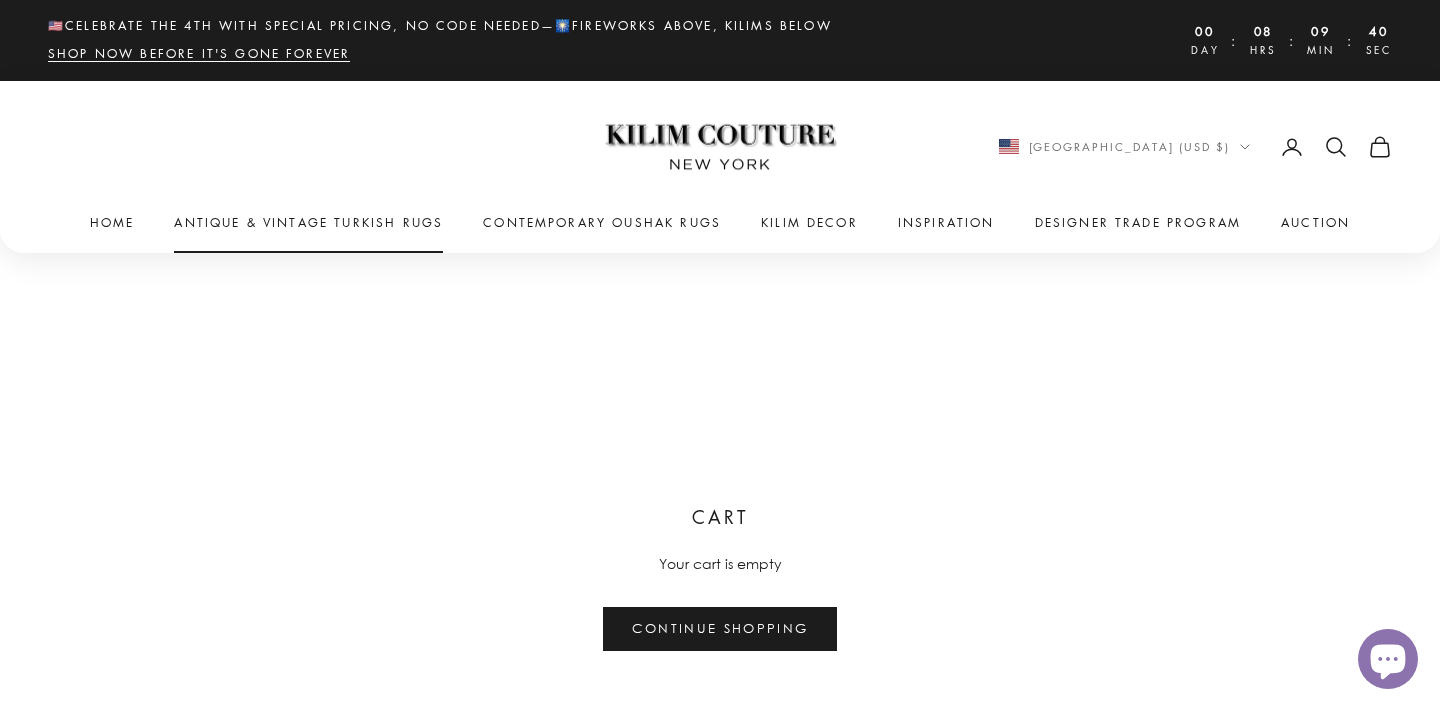 click on "Antique & Vintage Turkish Rugs" at bounding box center (308, 223) 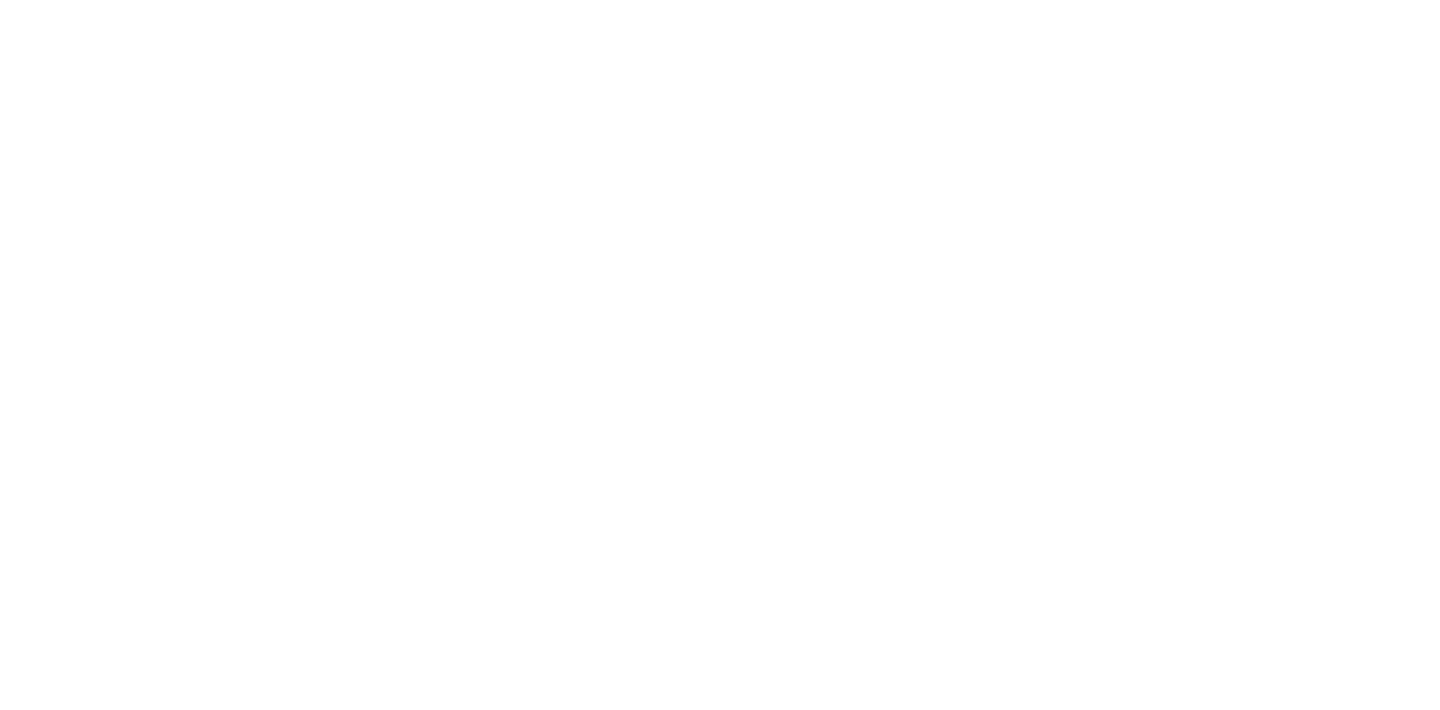 scroll, scrollTop: 0, scrollLeft: 0, axis: both 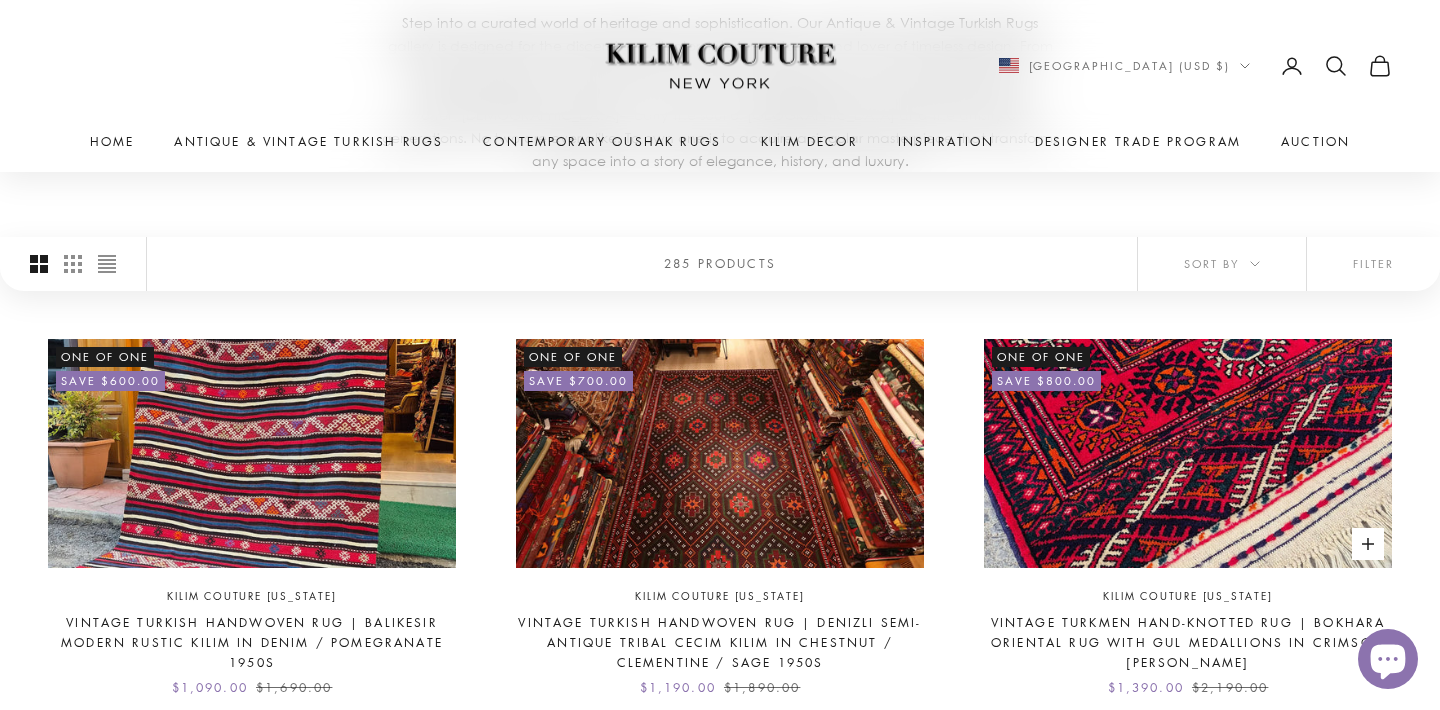 click on "Add to cart" at bounding box center [1368, 544] 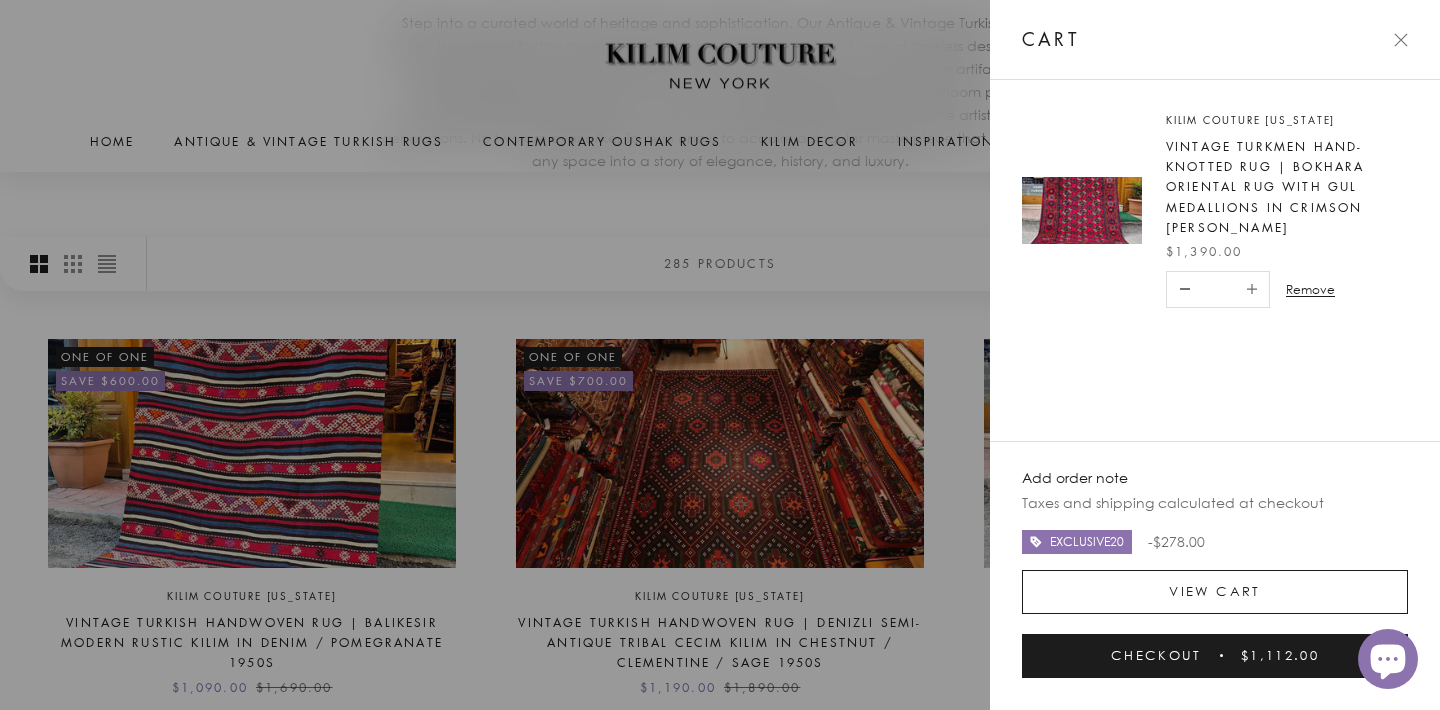 click on "View cart" at bounding box center (1215, 592) 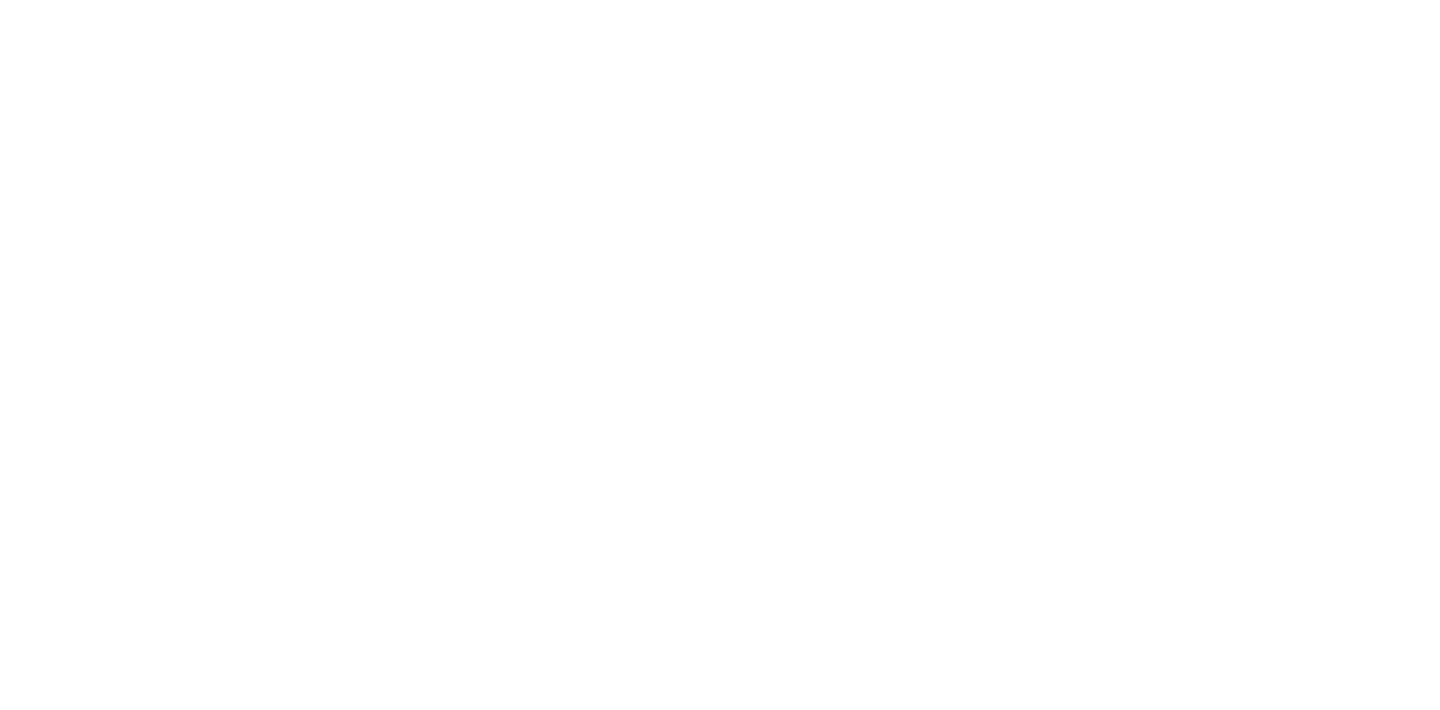 scroll, scrollTop: 0, scrollLeft: 0, axis: both 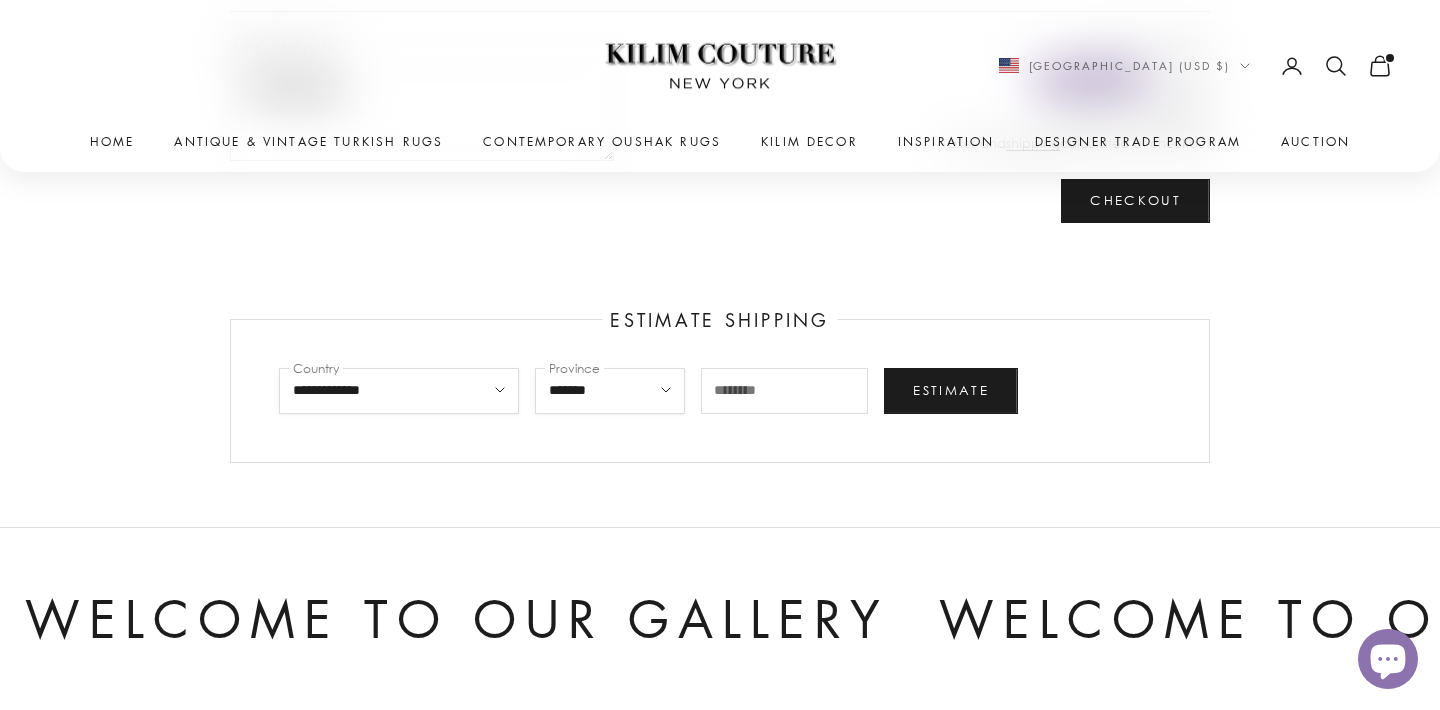 click on "**********" at bounding box center [399, 391] 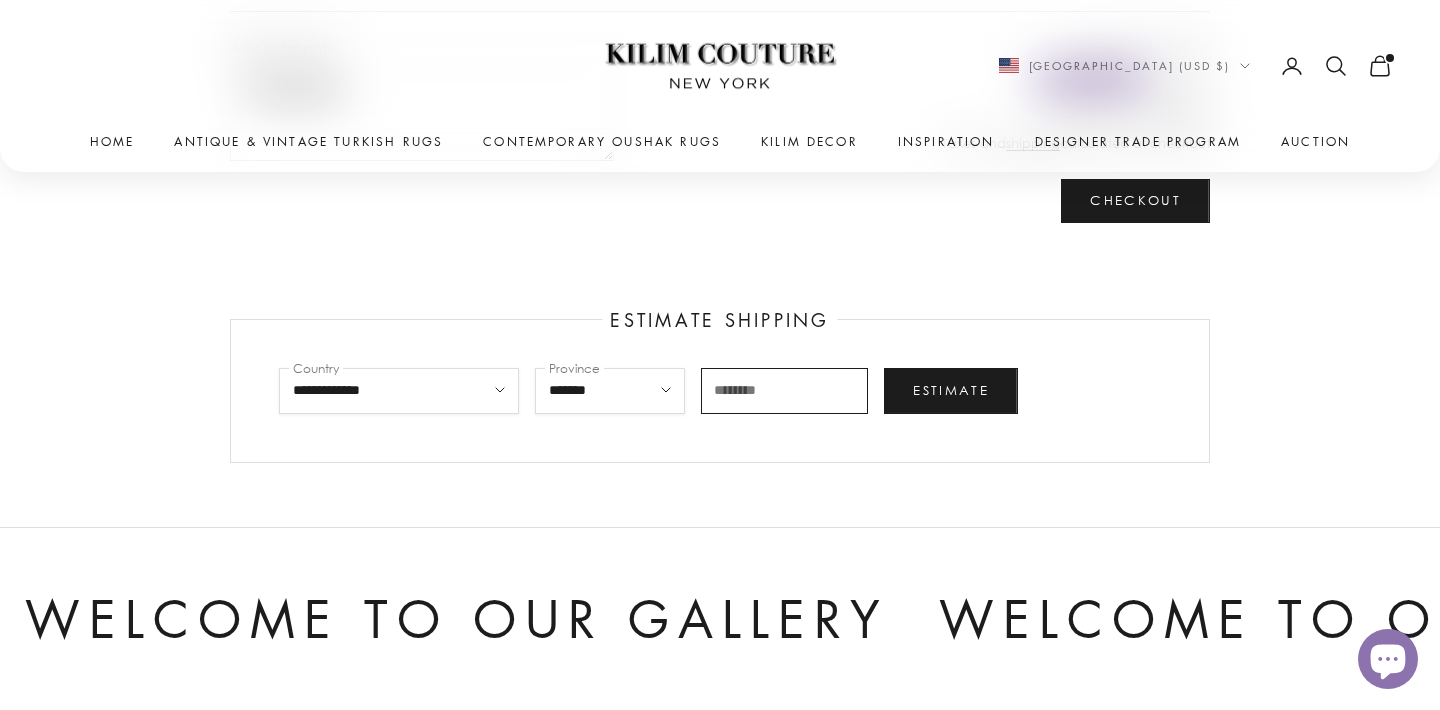 click on "Zip code" at bounding box center (785, 391) 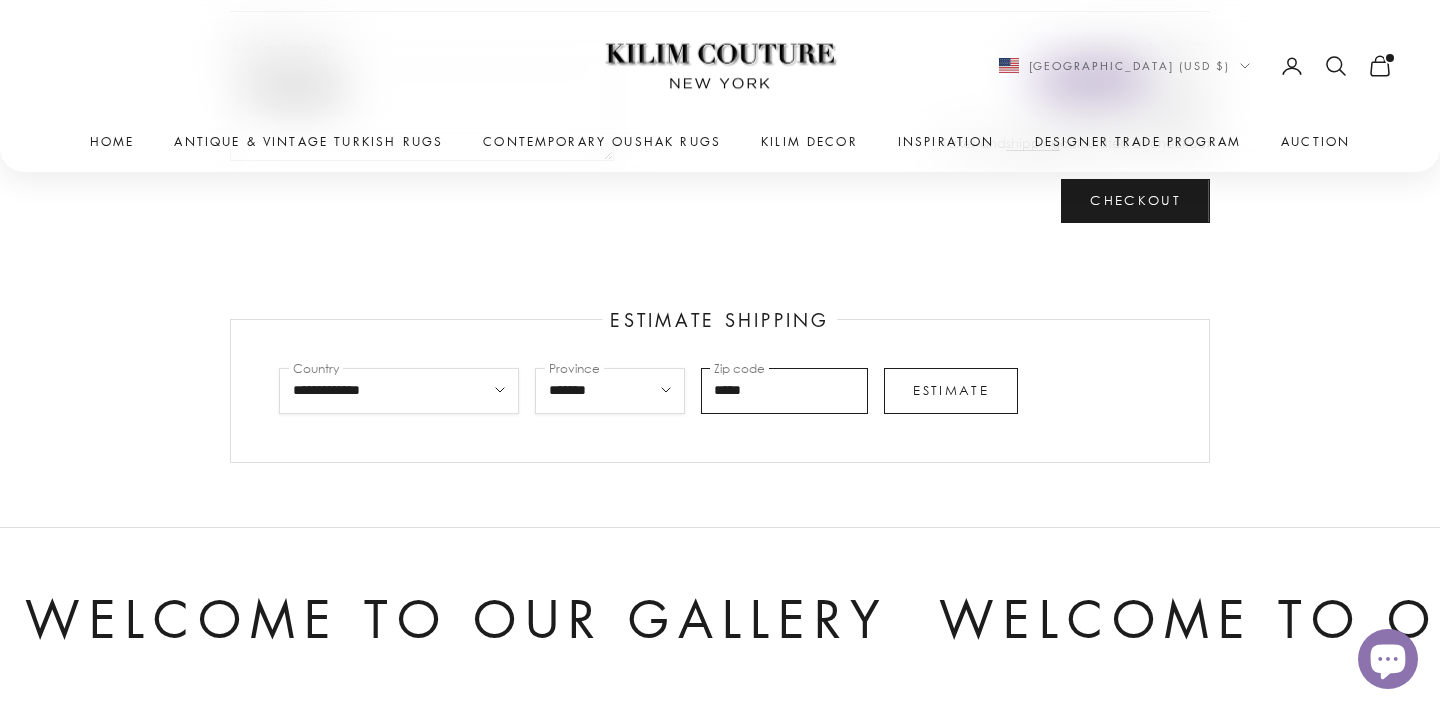 type on "*****" 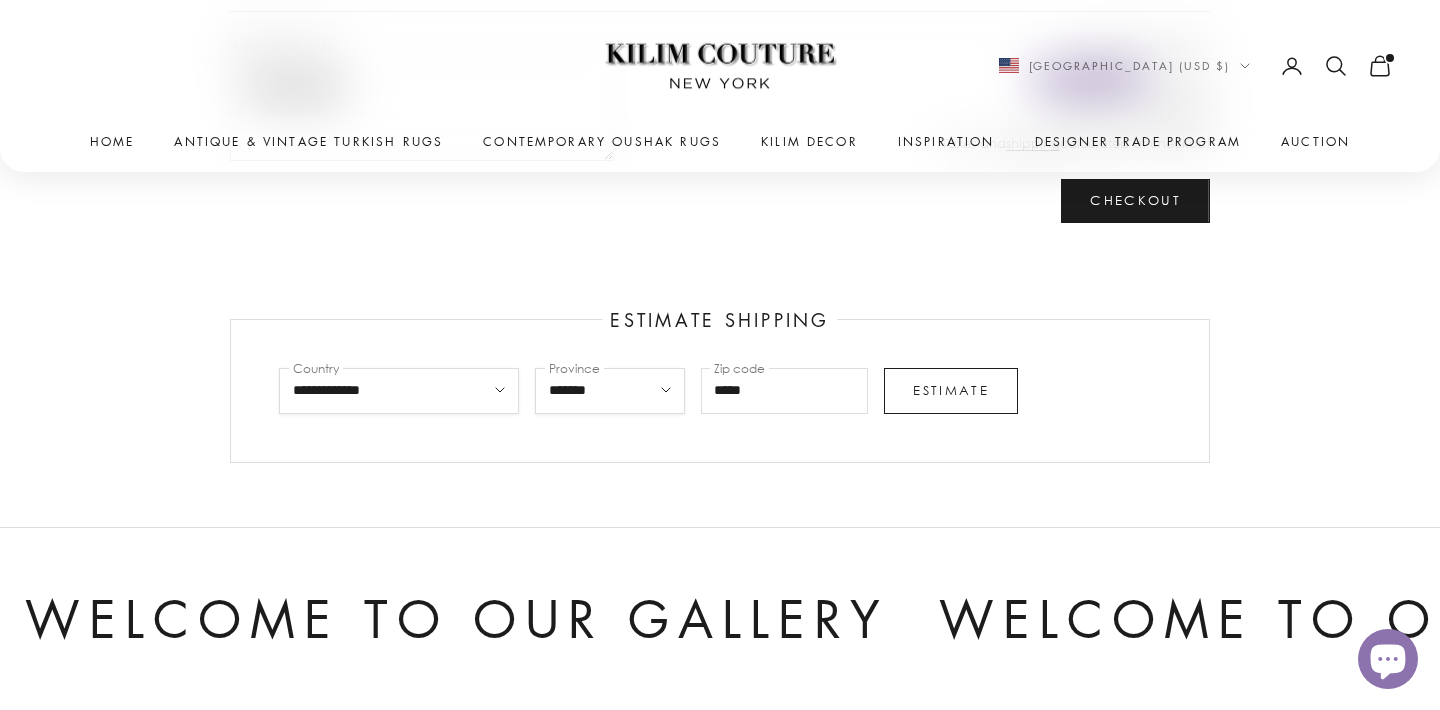 click on "Estimate" at bounding box center [951, 391] 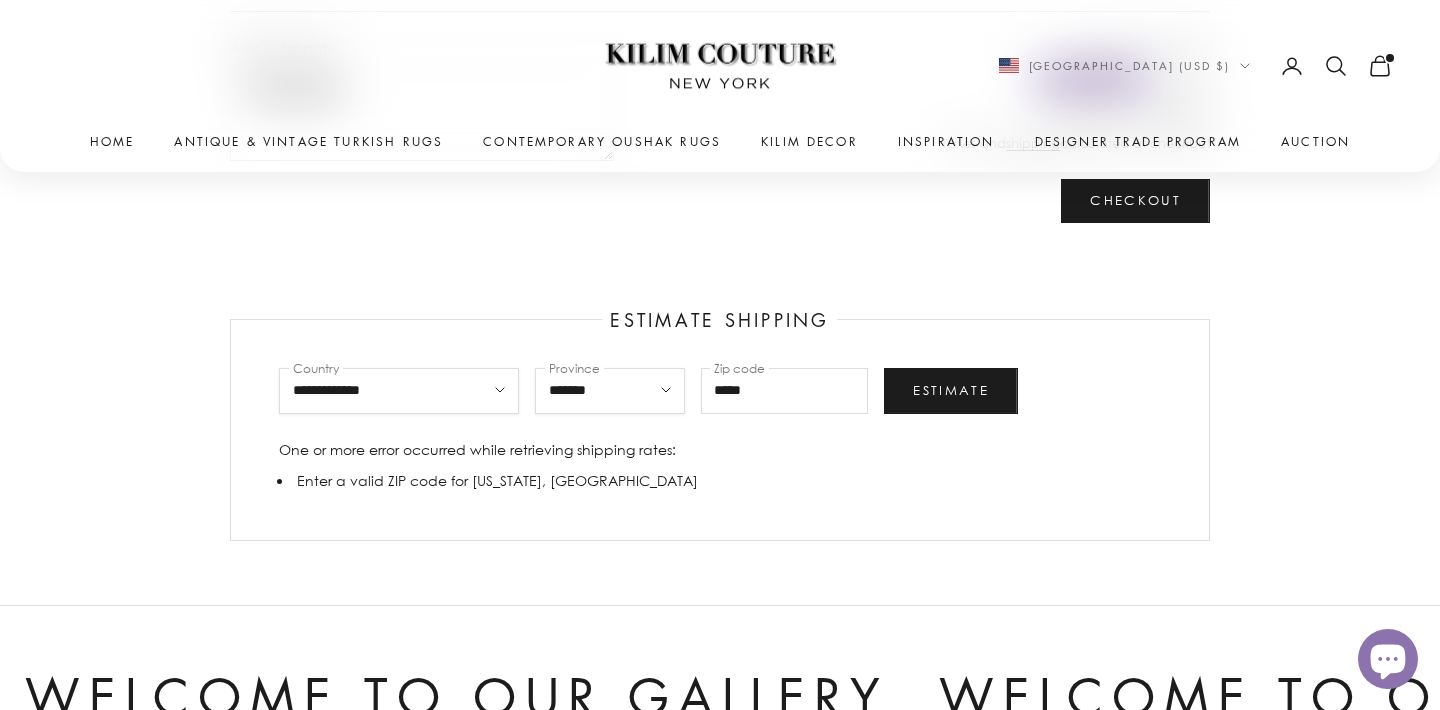 click on "**********" at bounding box center (610, 391) 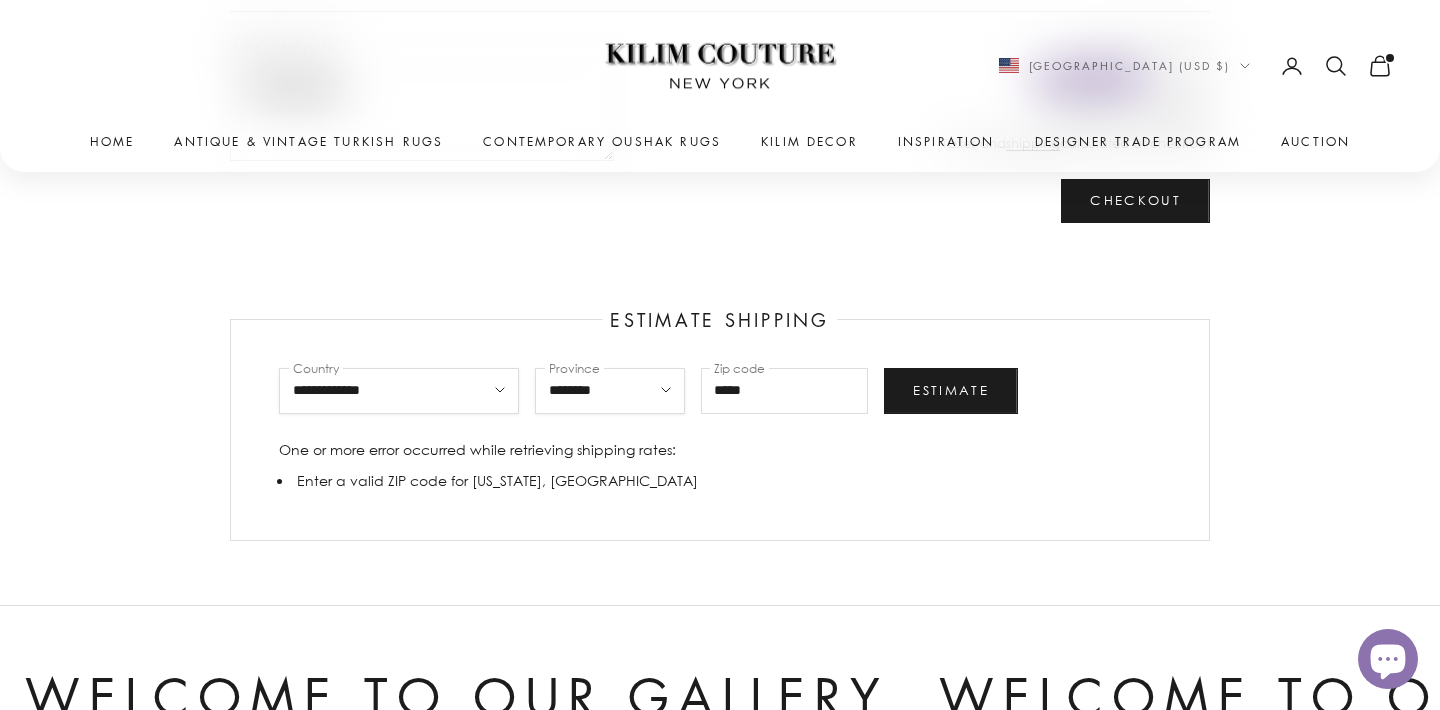 click on "**********" at bounding box center [720, 430] 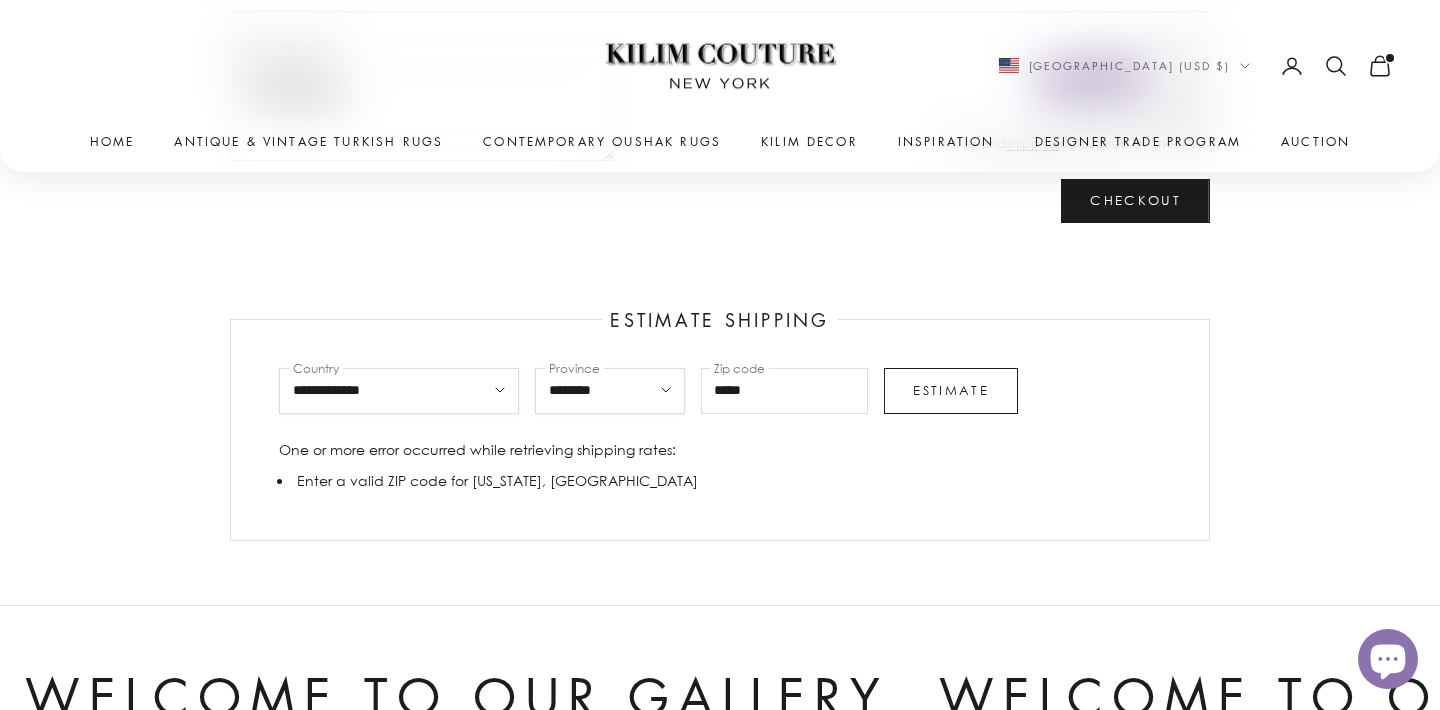 click on "Estimate" at bounding box center (951, 391) 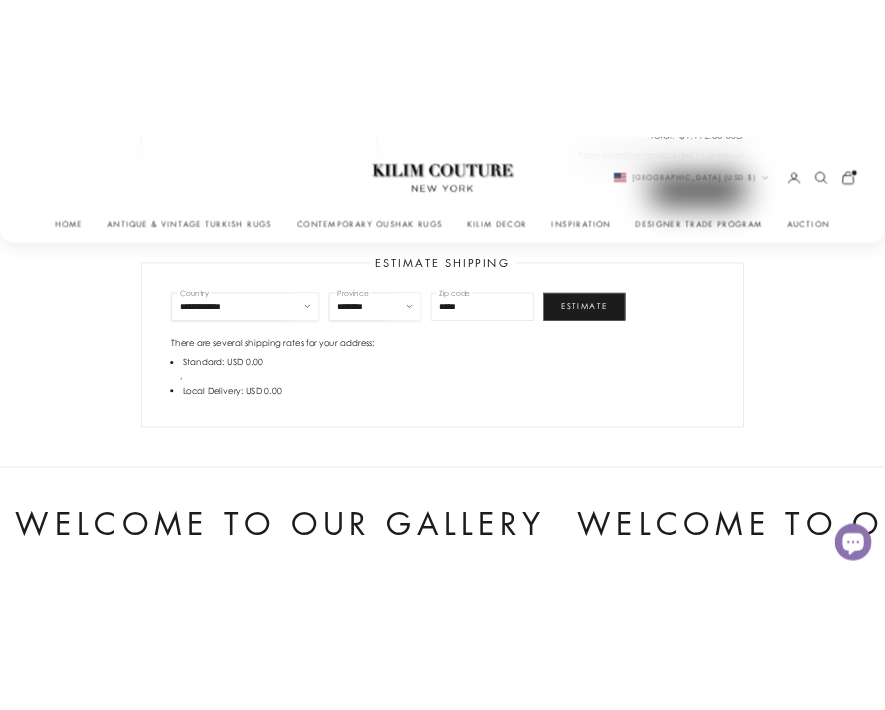 scroll, scrollTop: 685, scrollLeft: 0, axis: vertical 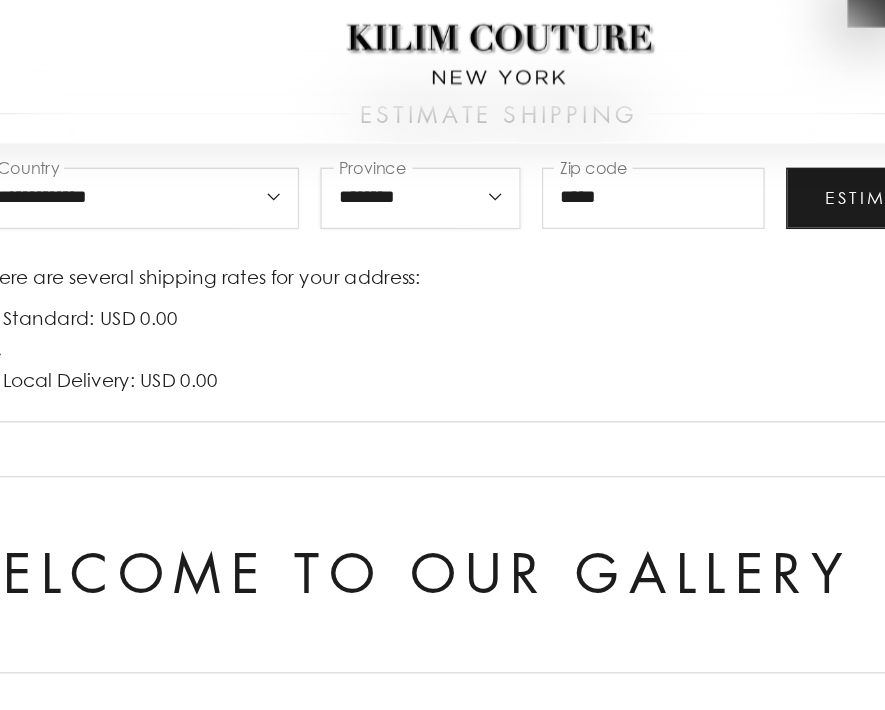 click on "Local Delivery: USD 0.00" at bounding box center (449, 309) 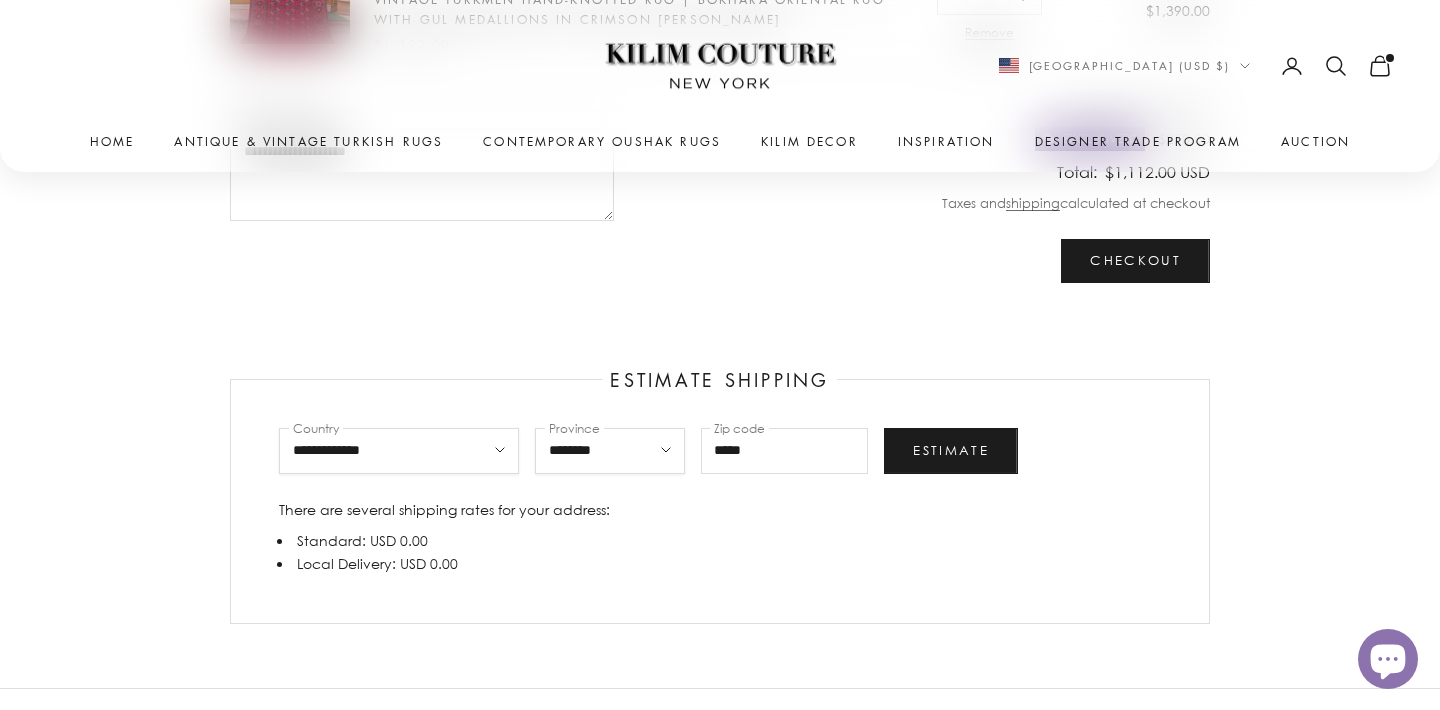 scroll, scrollTop: 484, scrollLeft: 0, axis: vertical 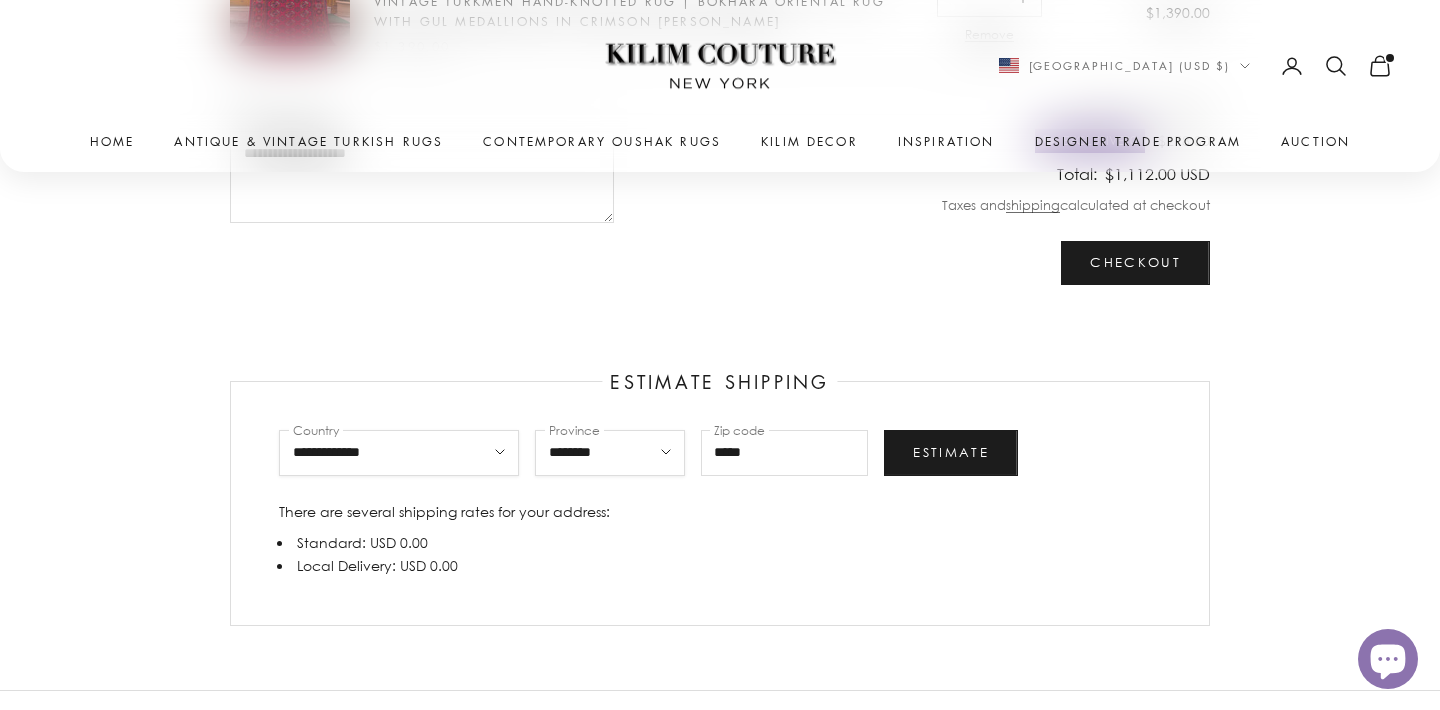 click on "**********" at bounding box center [610, 453] 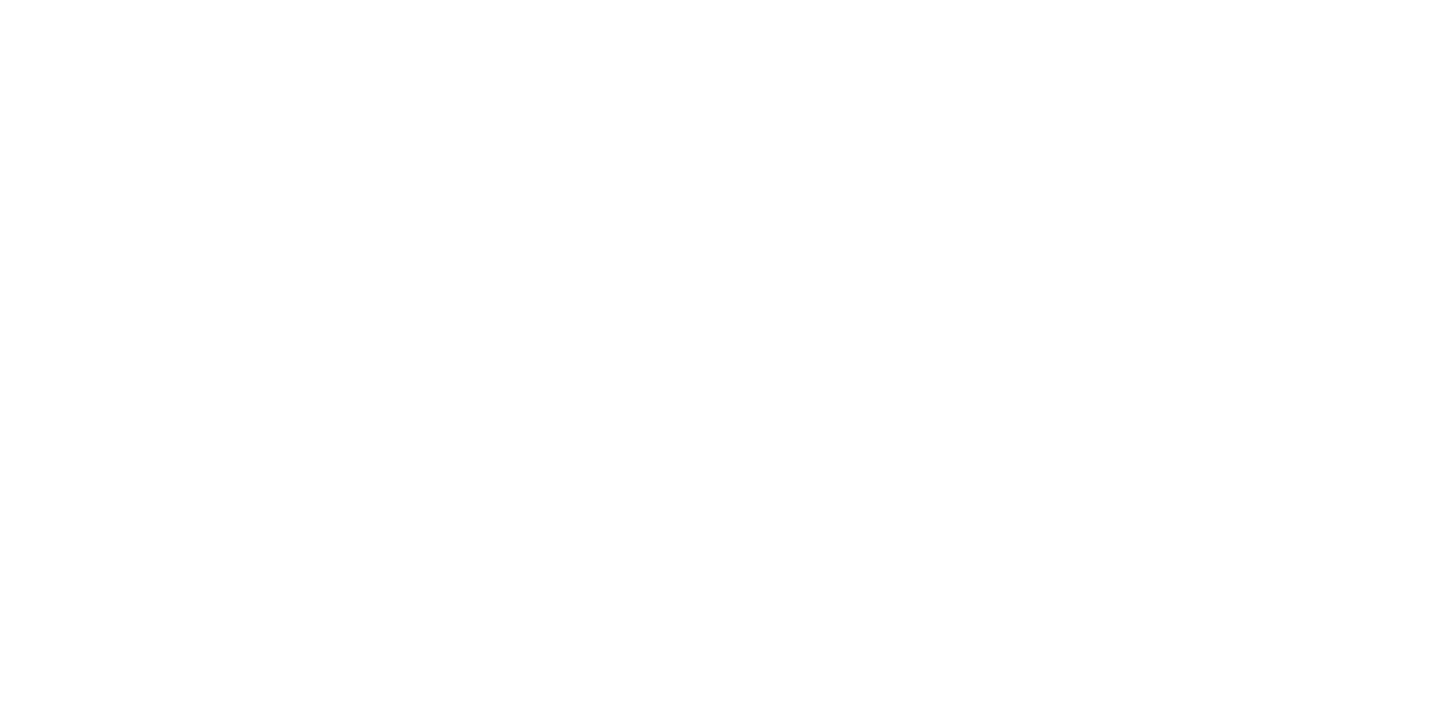 scroll, scrollTop: 484, scrollLeft: 0, axis: vertical 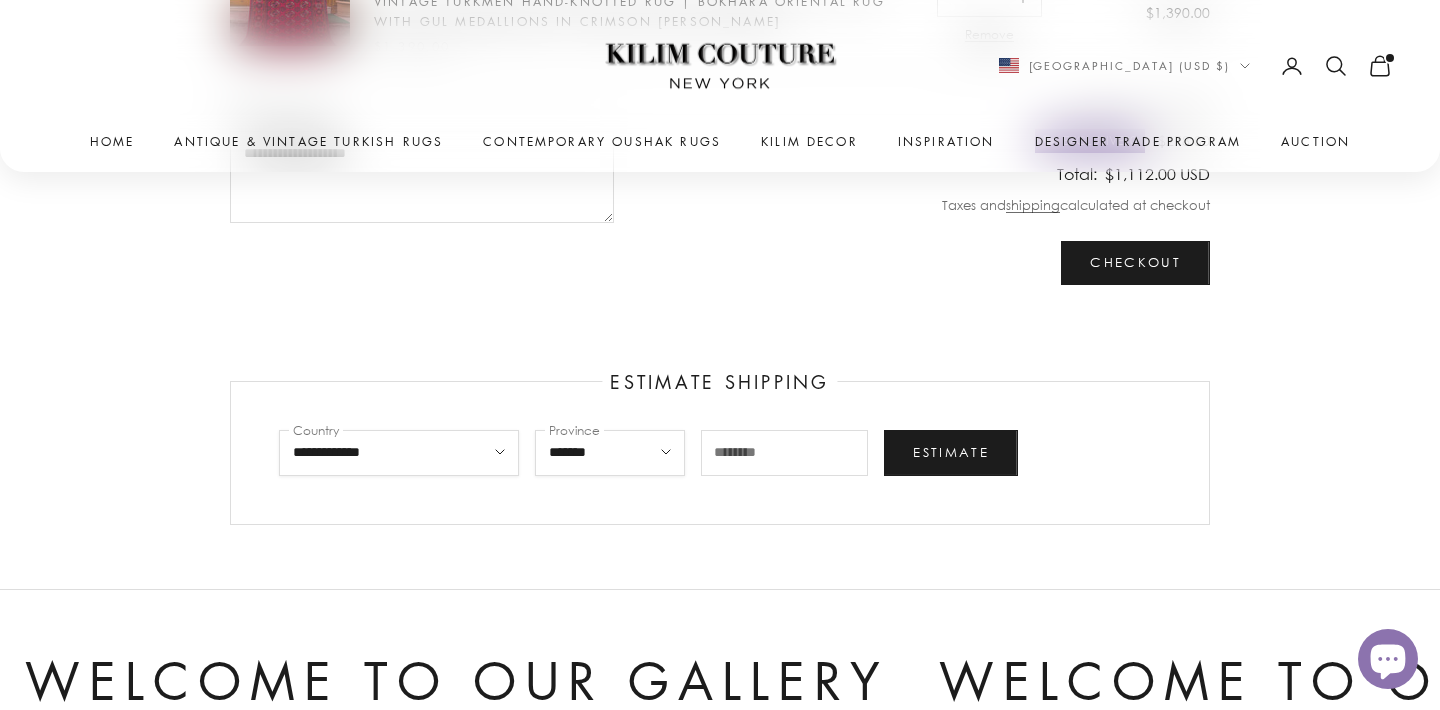 click on "**********" at bounding box center [610, 453] 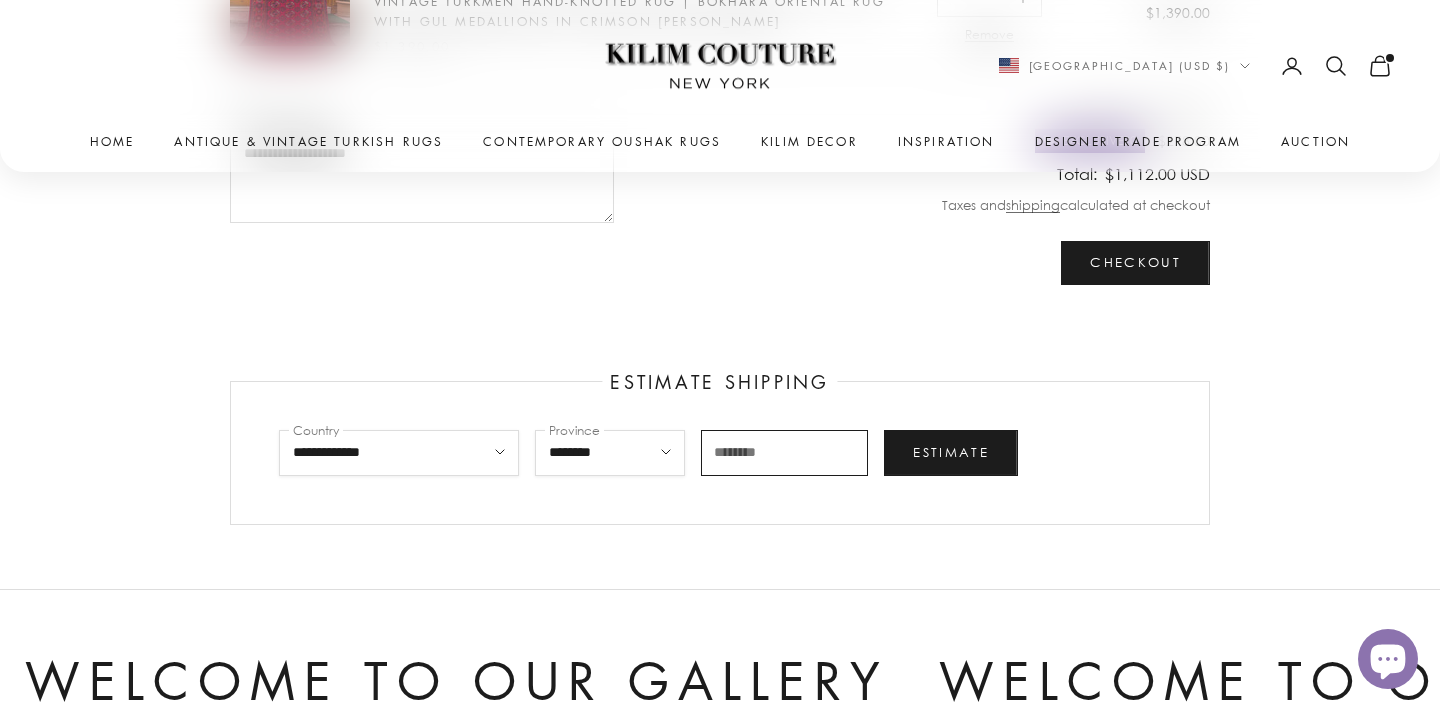 click on "Zip code" at bounding box center (785, 453) 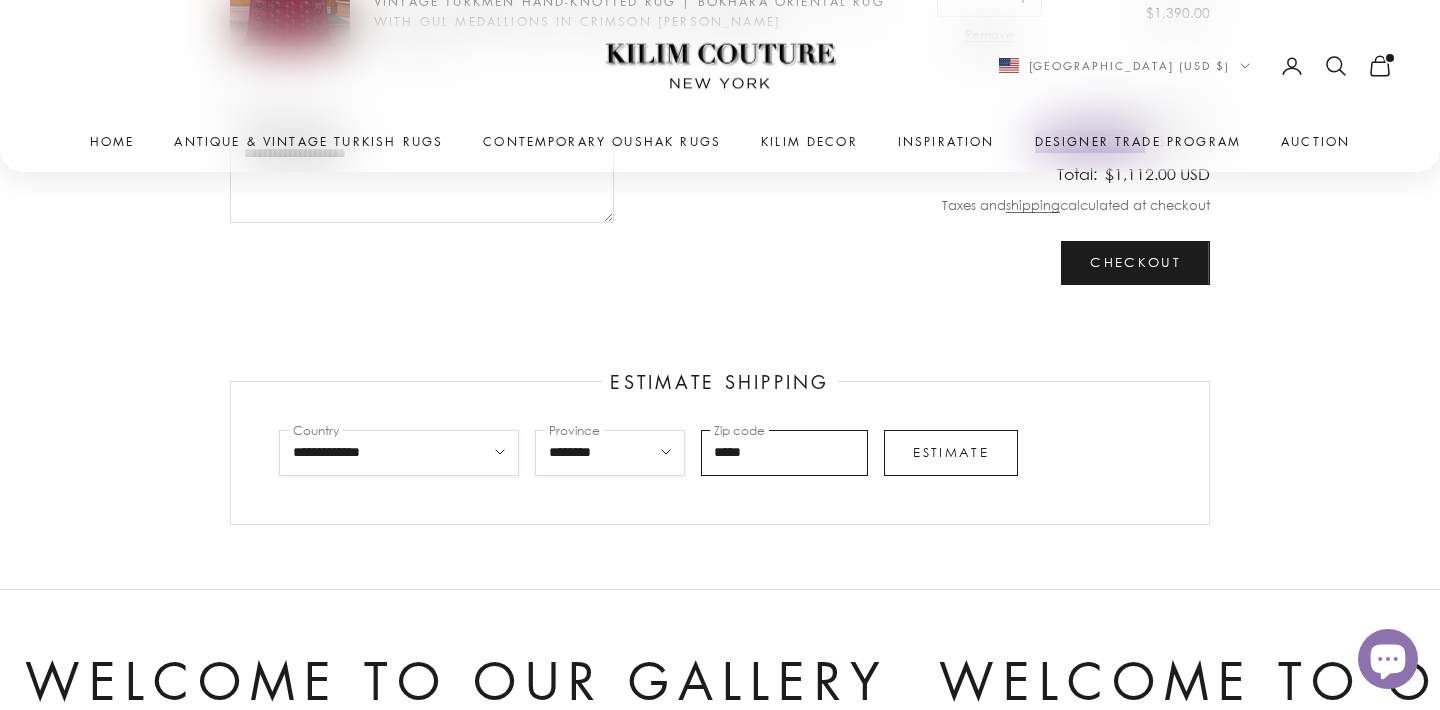 type on "*****" 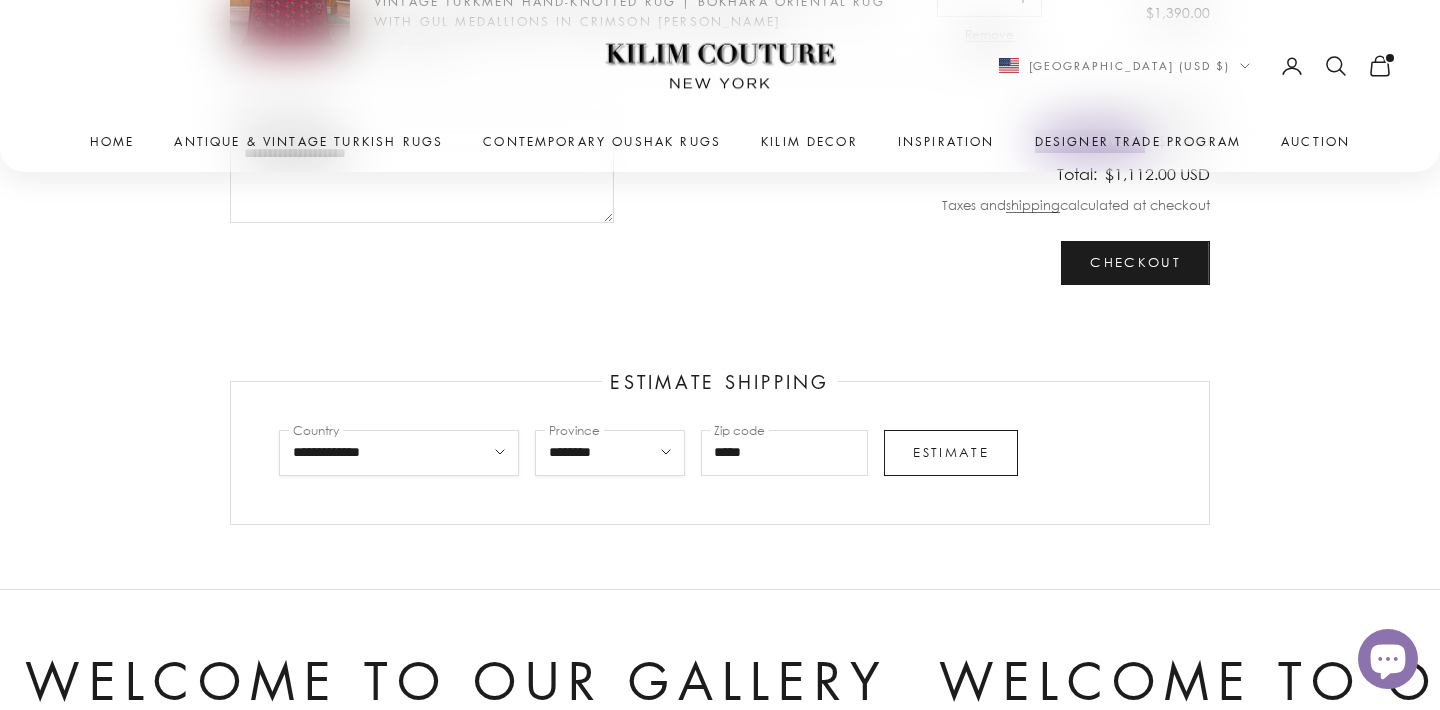 click on "Estimate" at bounding box center (951, 453) 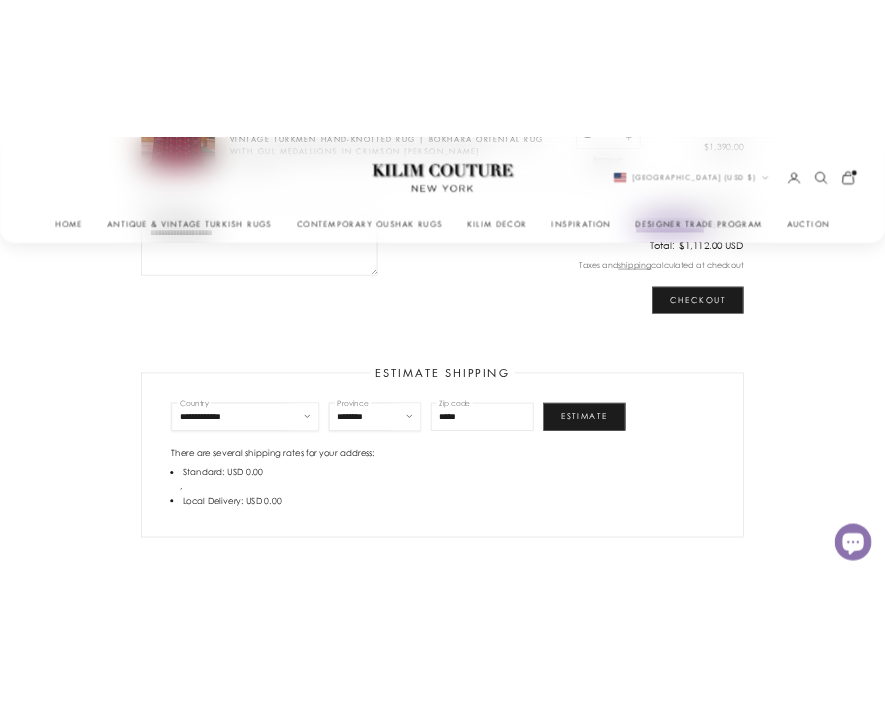 scroll, scrollTop: 493, scrollLeft: 0, axis: vertical 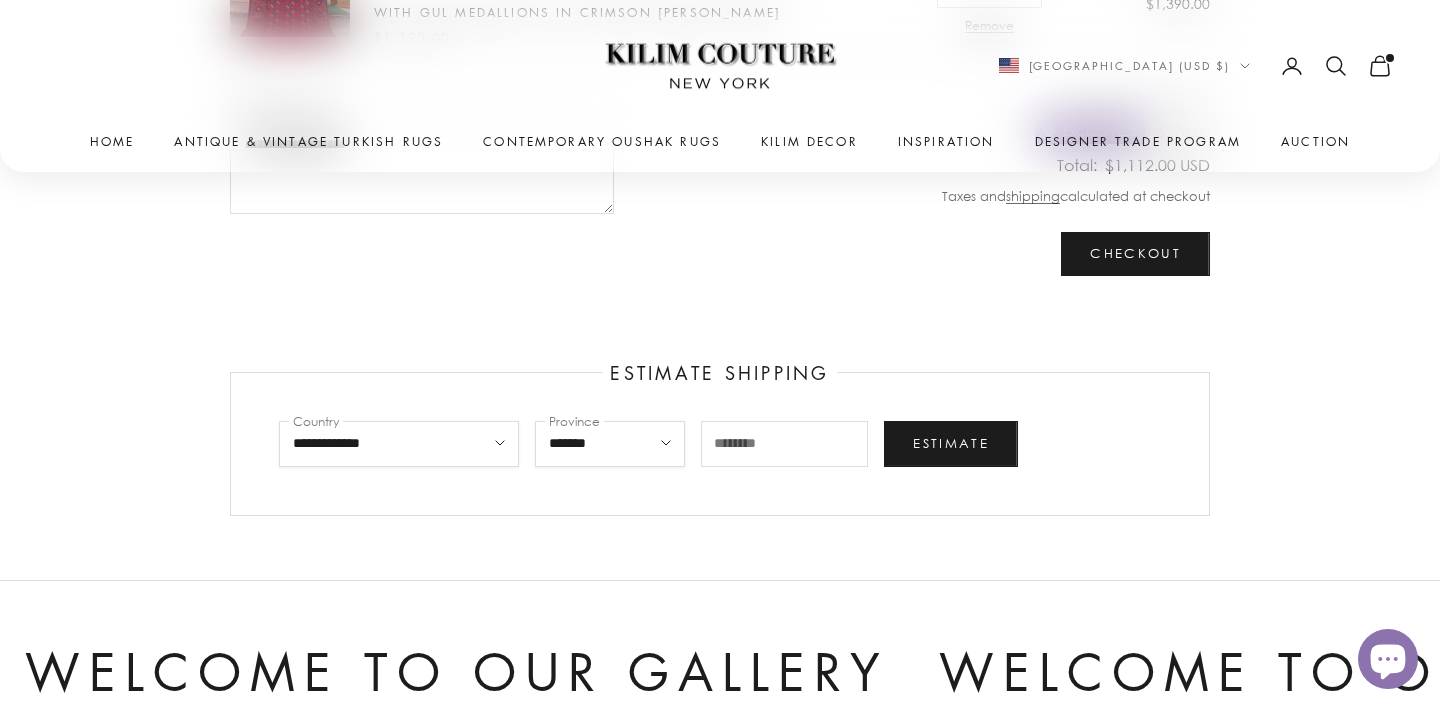 click on "**********" at bounding box center (610, 444) 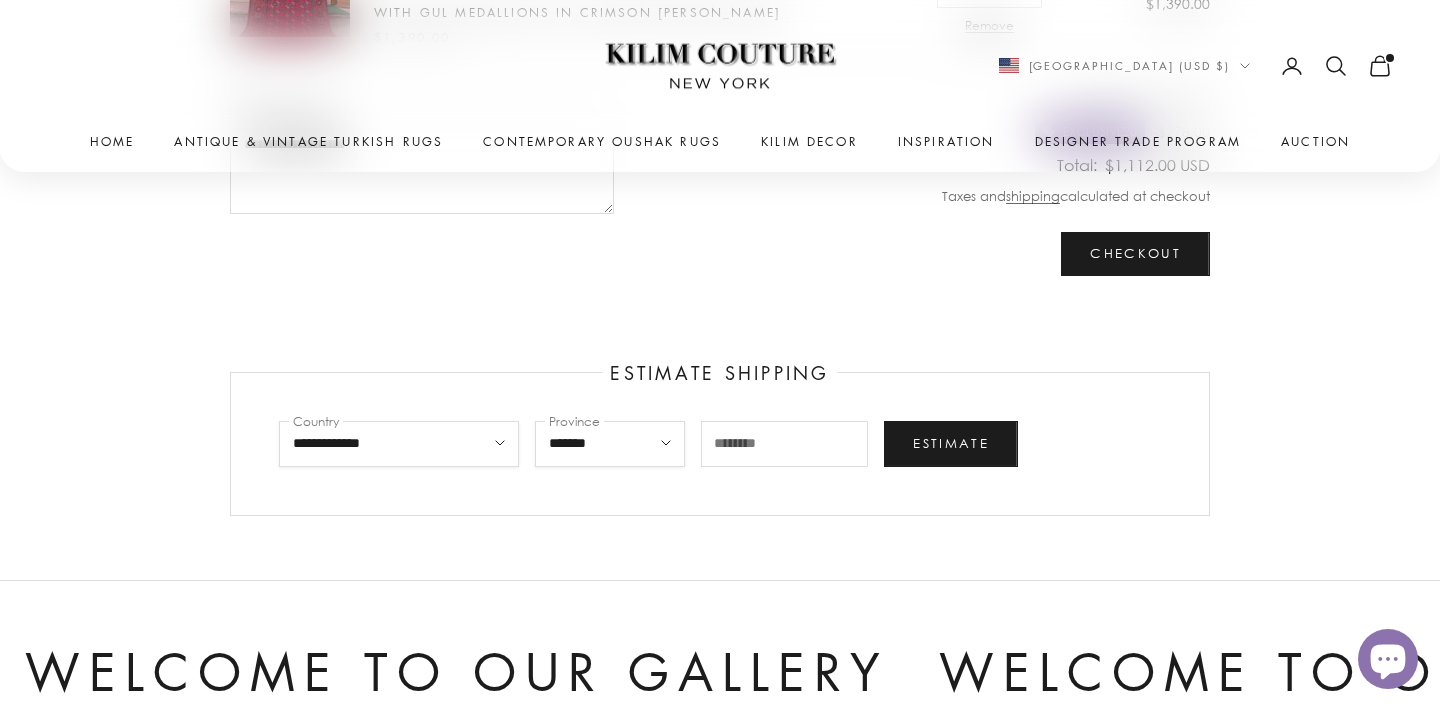 select on "********" 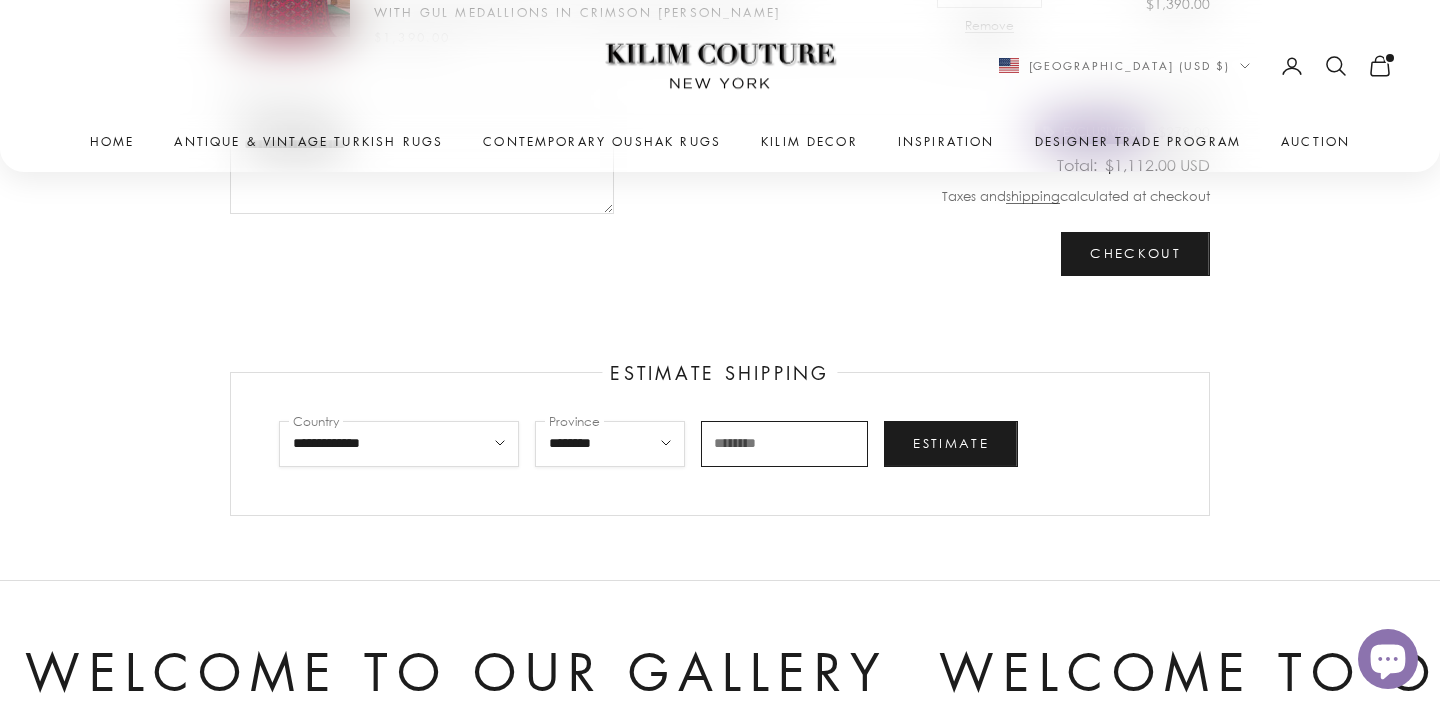 click on "Zip code" at bounding box center [785, 444] 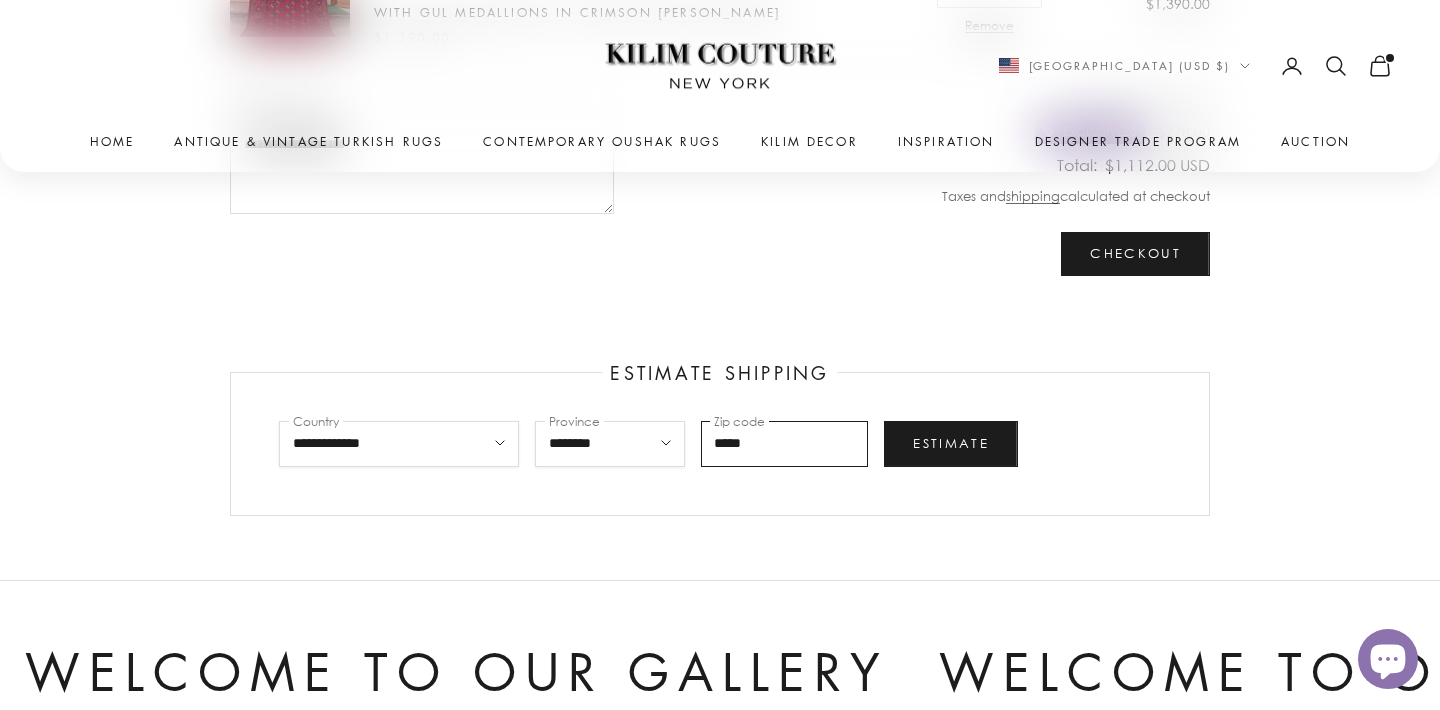 type on "*****" 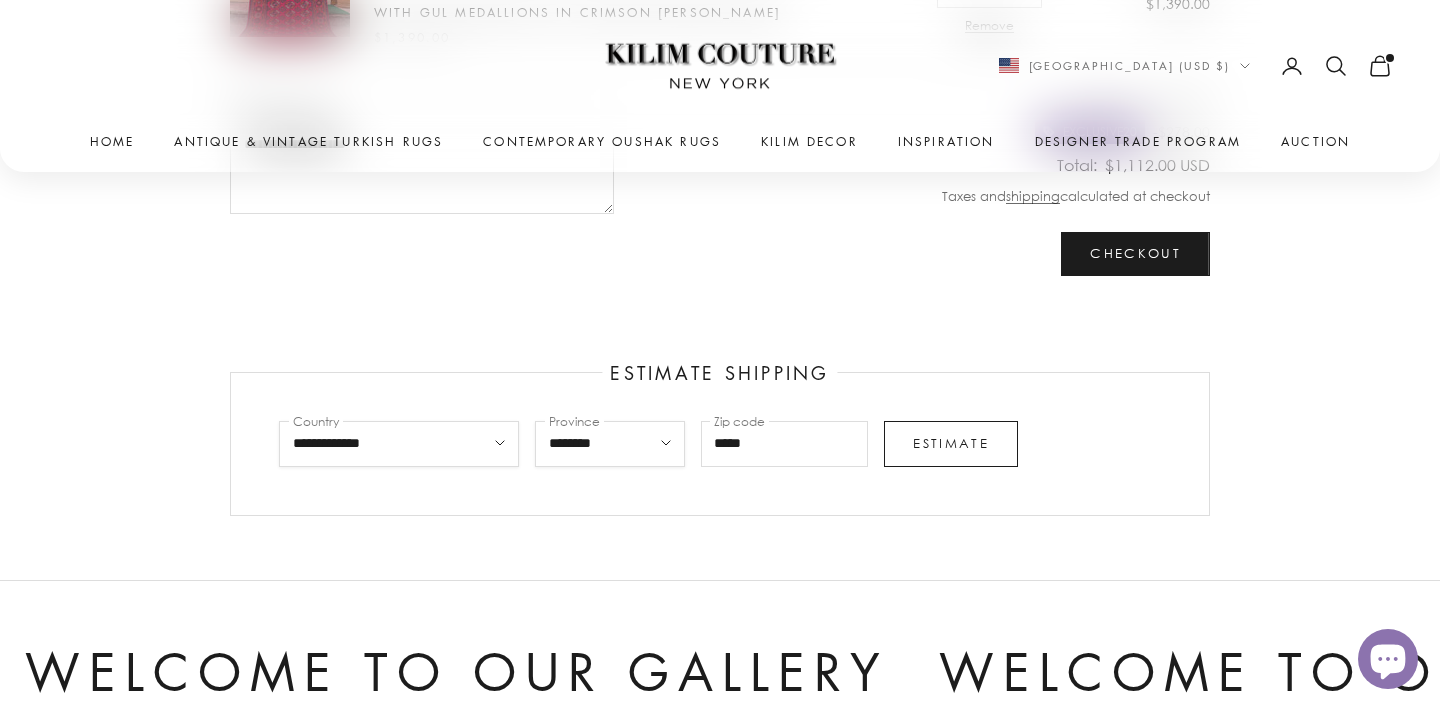 click on "Estimate" at bounding box center (951, 444) 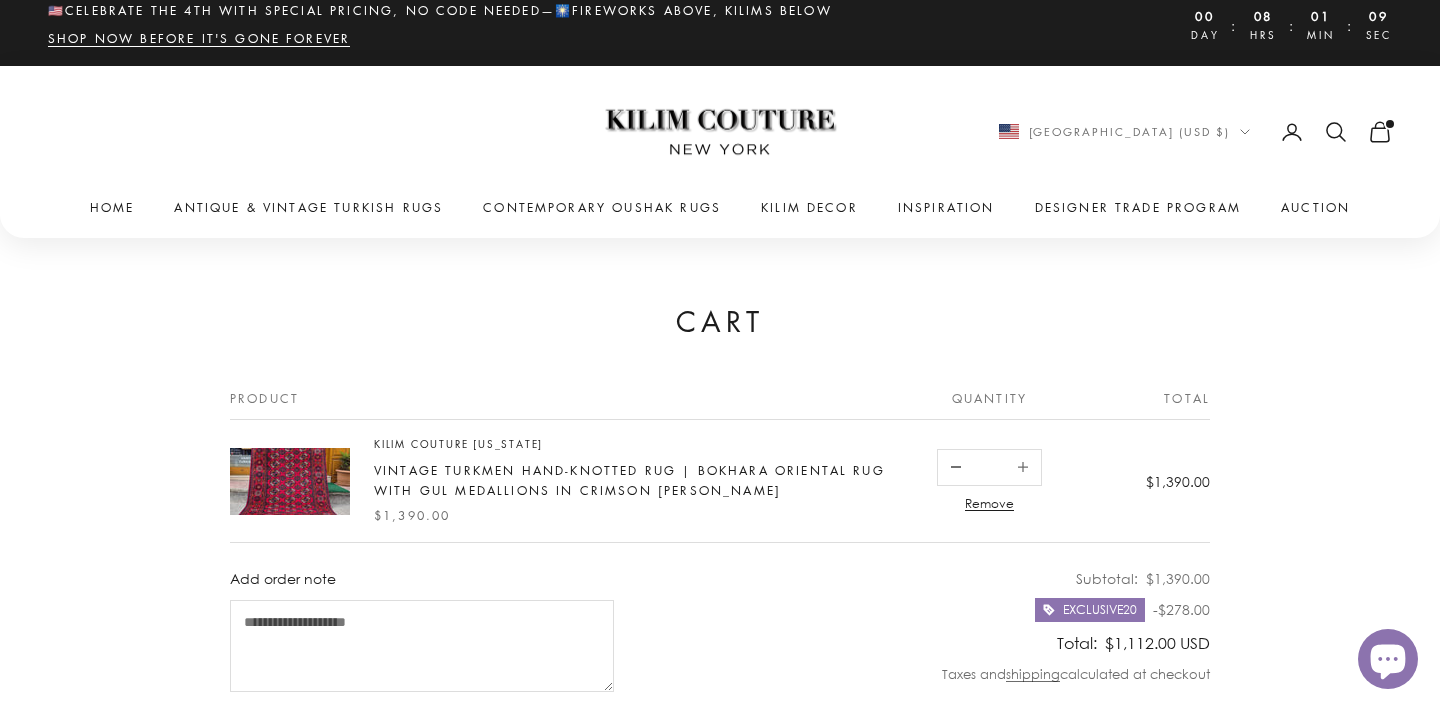 scroll, scrollTop: 0, scrollLeft: 0, axis: both 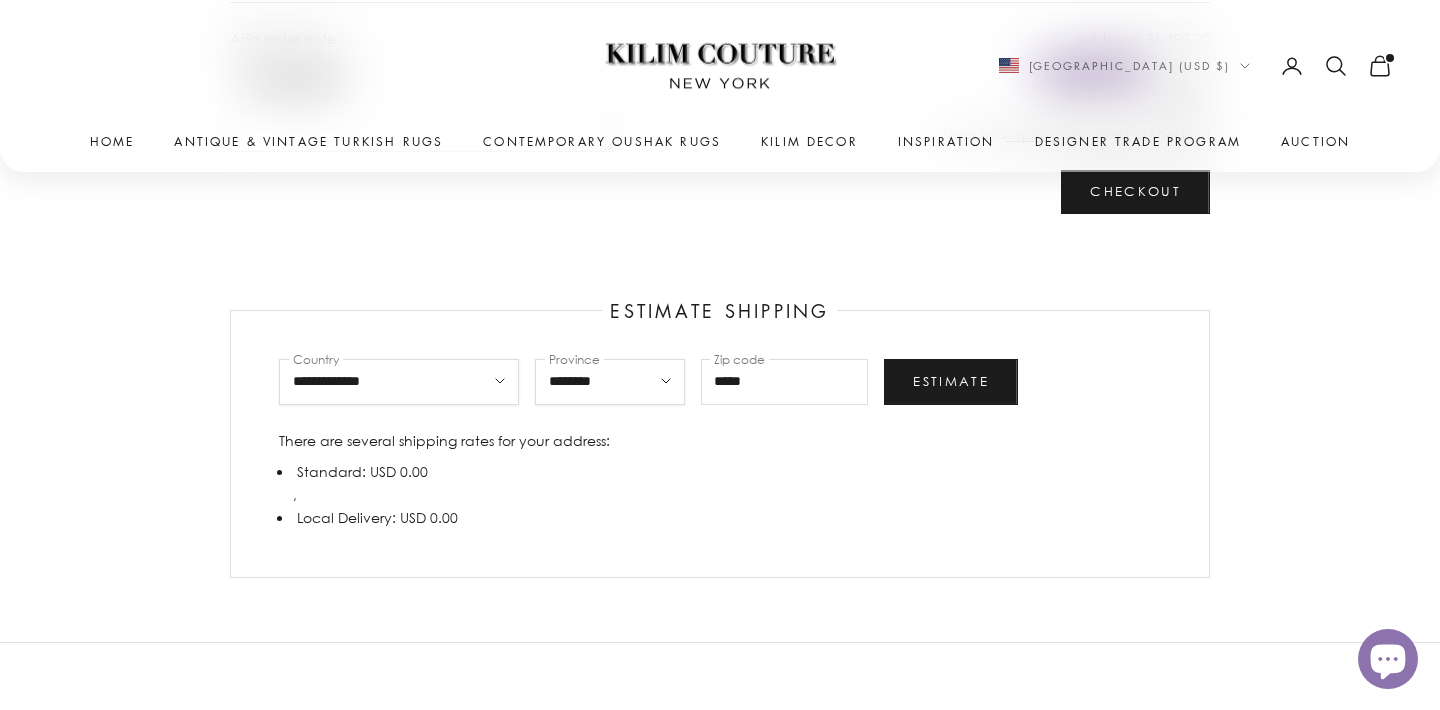 type 